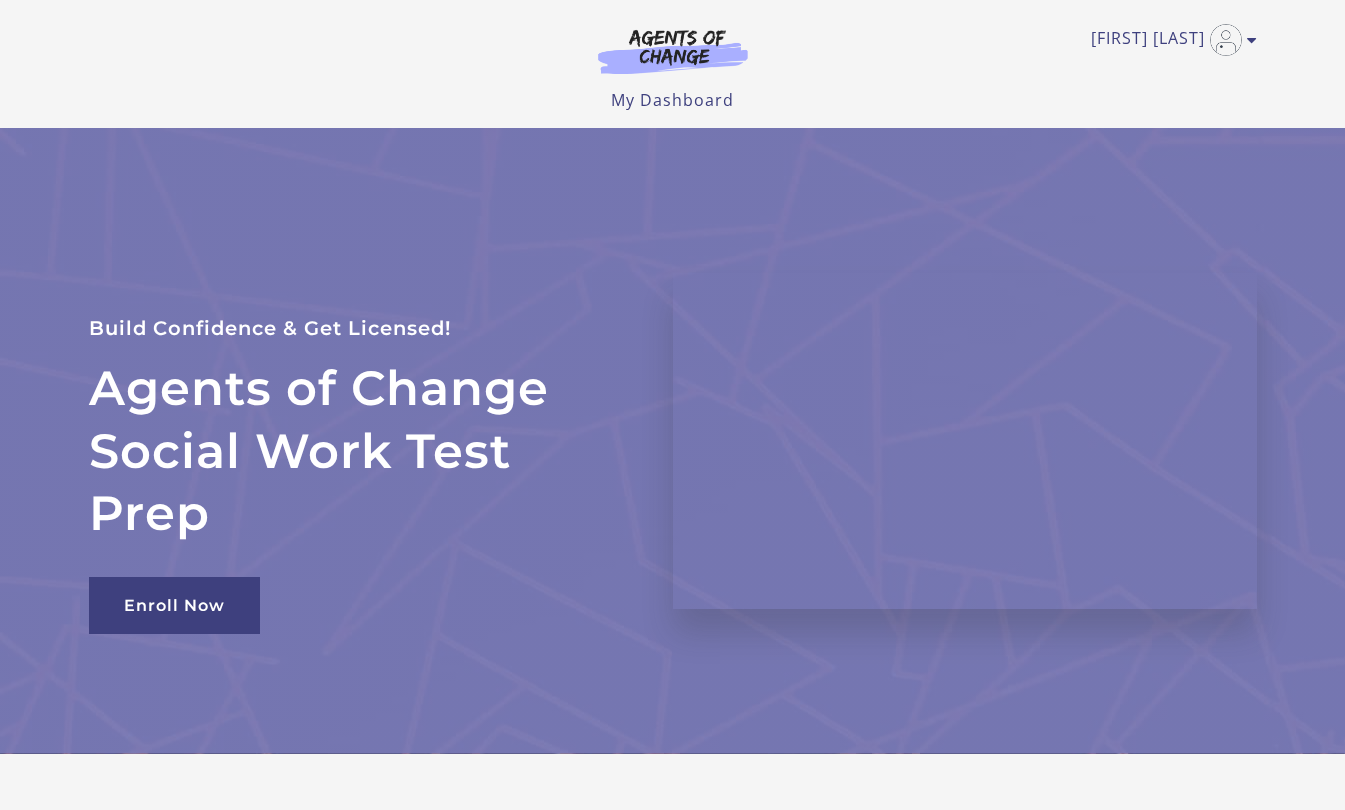 scroll, scrollTop: 0, scrollLeft: 0, axis: both 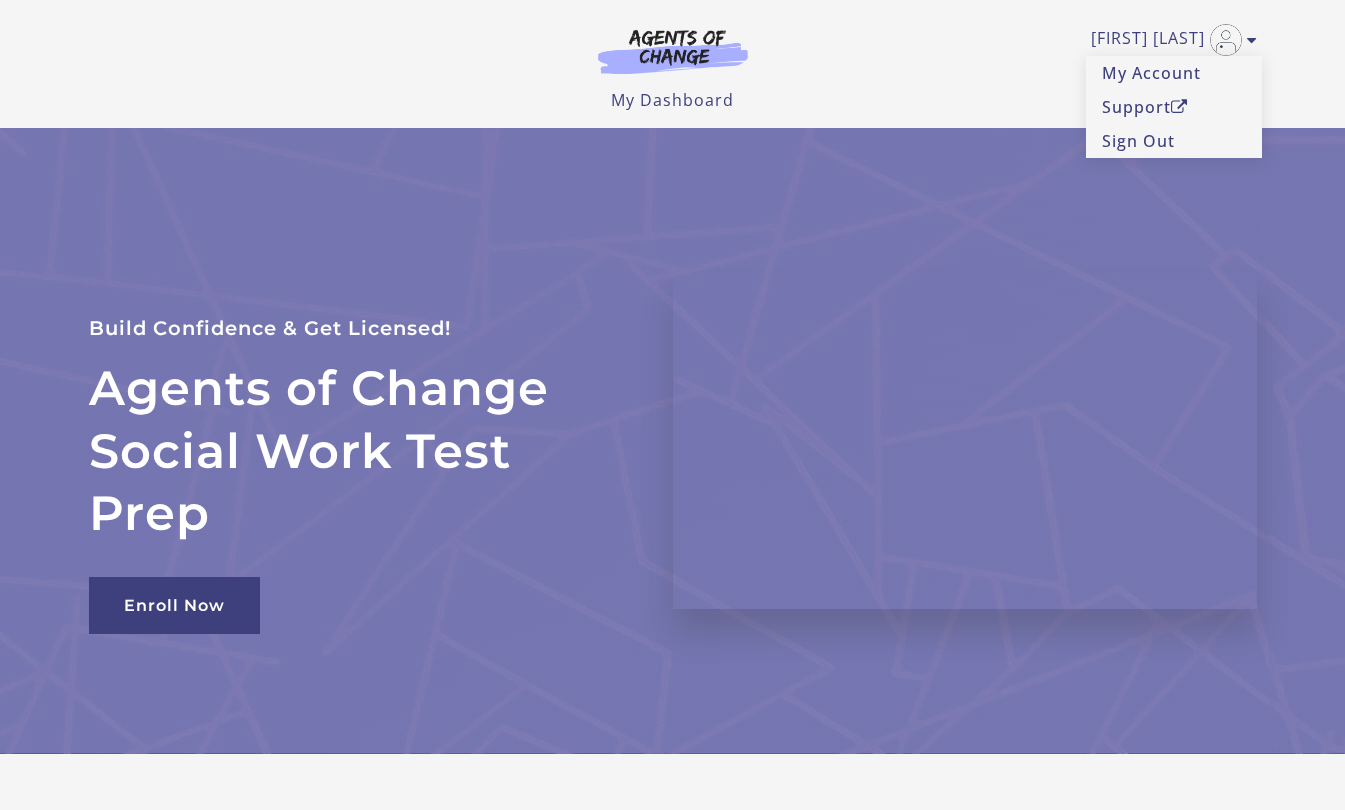 click on "My Account" at bounding box center [1174, 73] 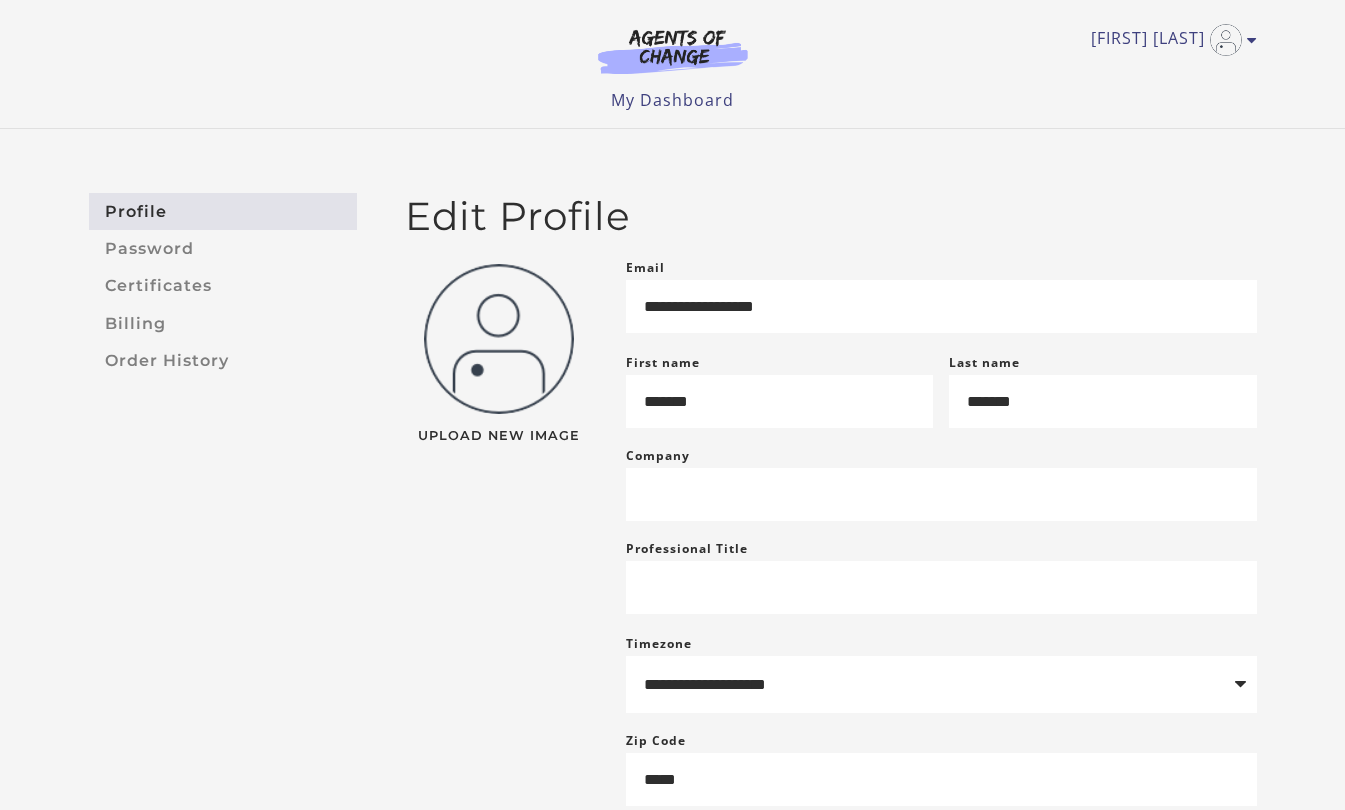 scroll, scrollTop: 0, scrollLeft: 0, axis: both 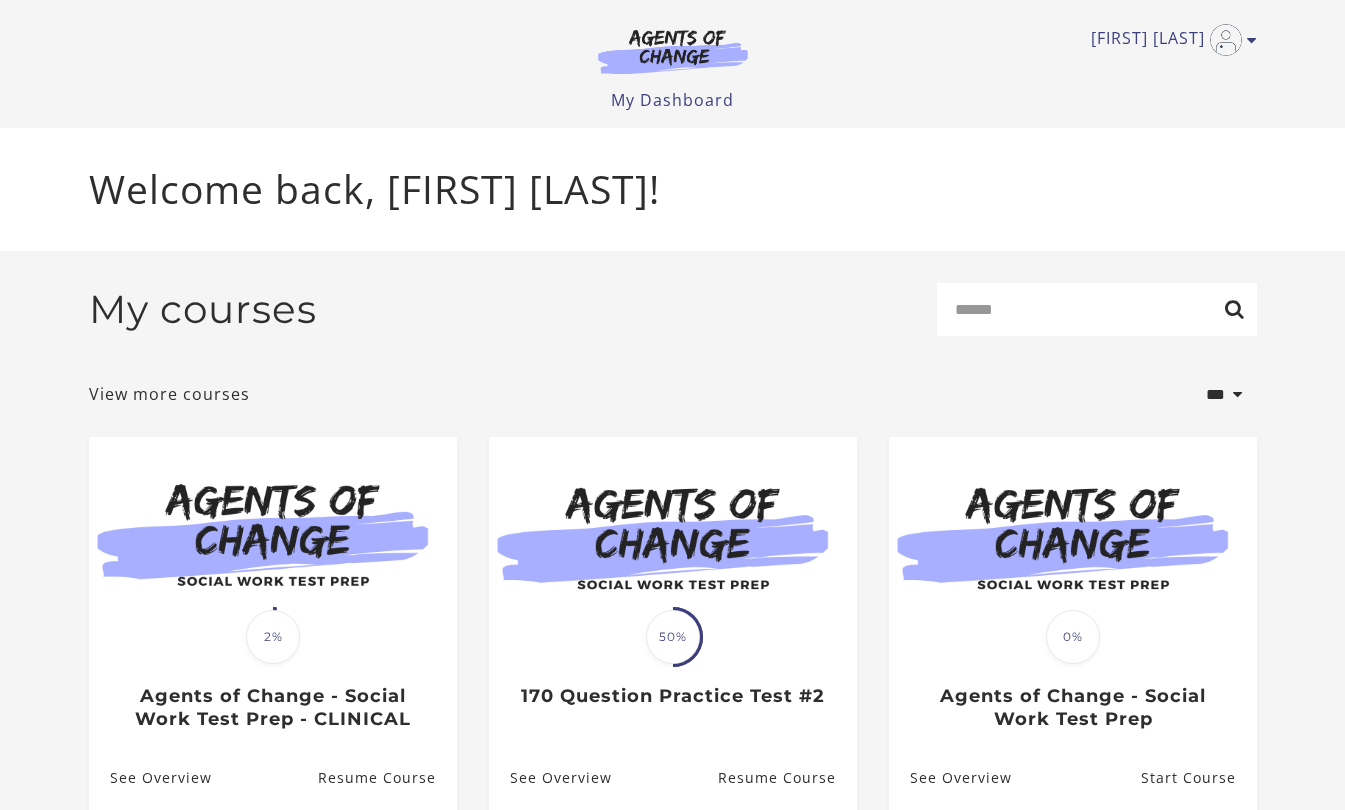 click at bounding box center (673, 536) 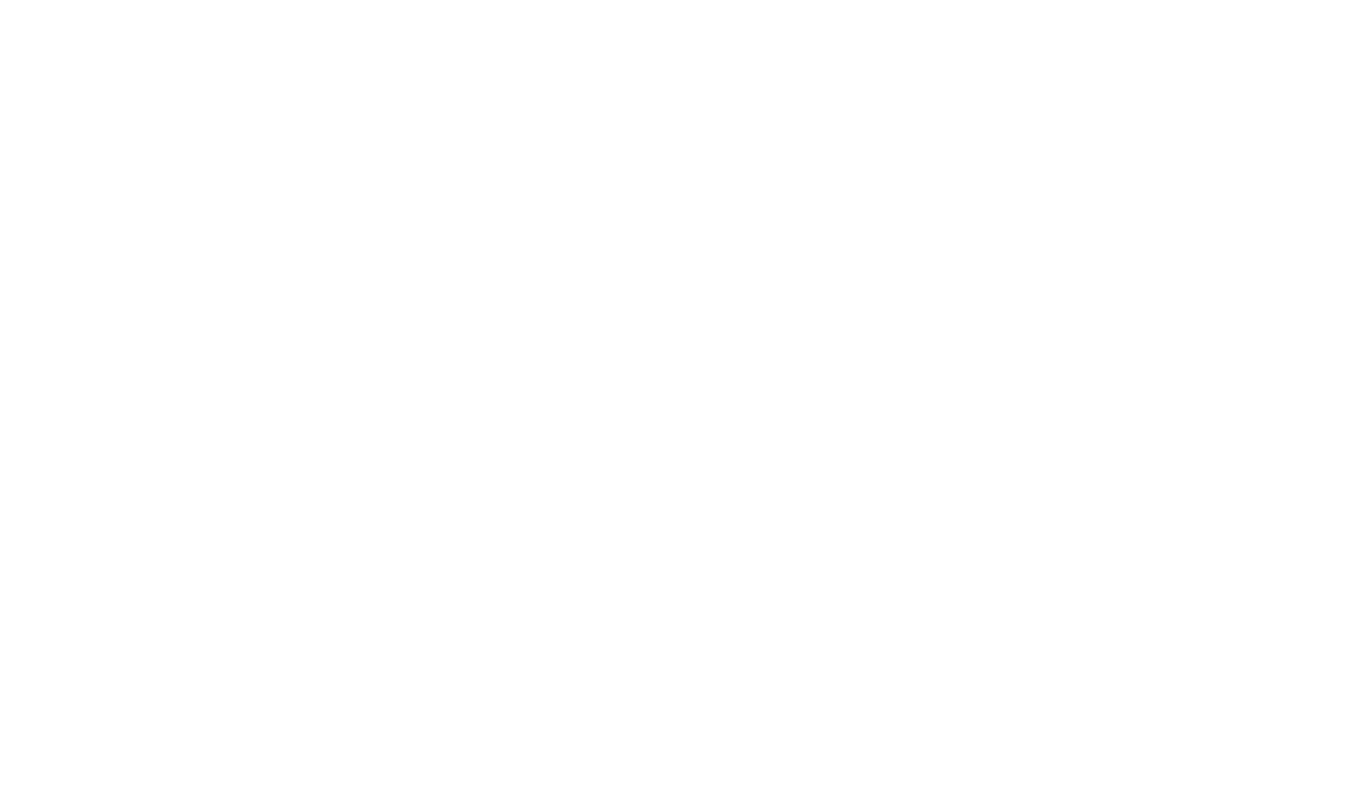 scroll, scrollTop: 0, scrollLeft: 0, axis: both 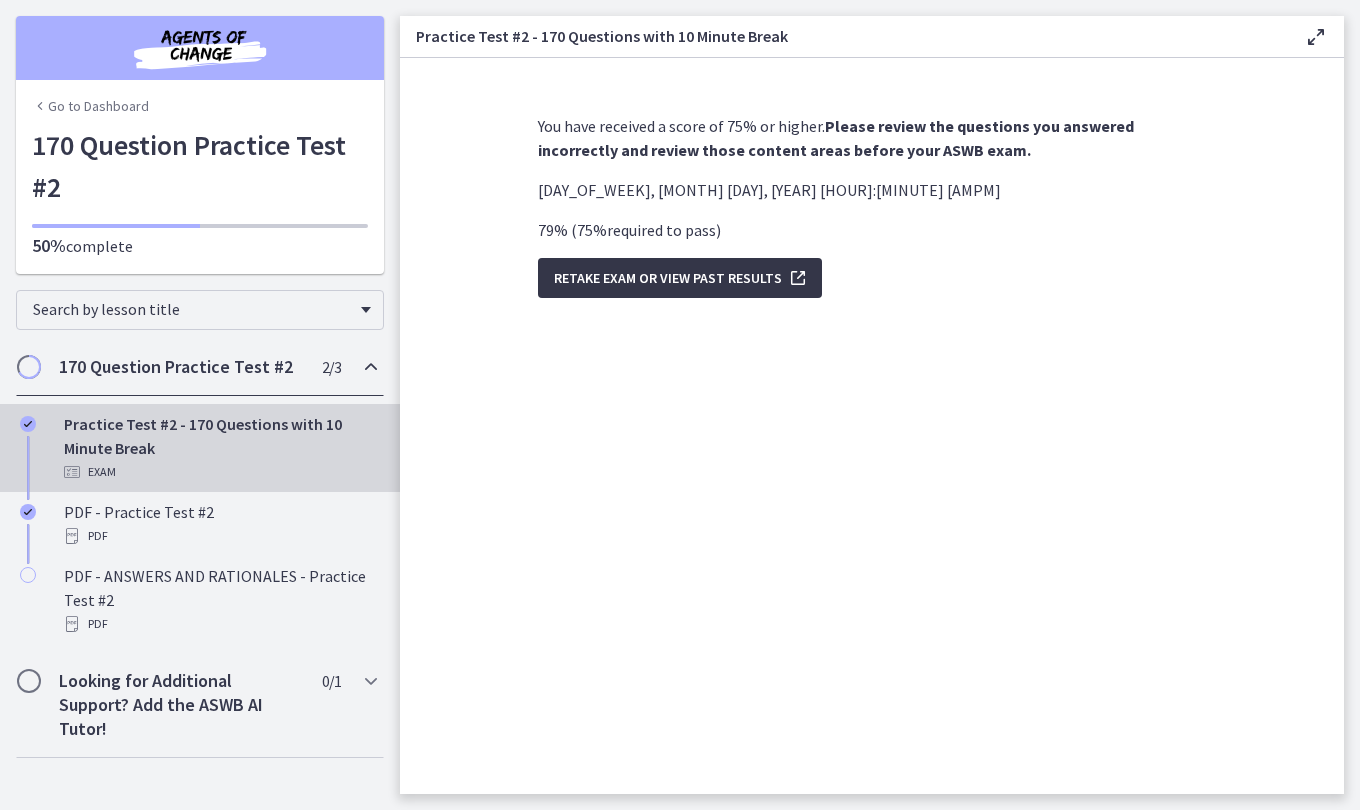 click on "Retake Exam OR View Past Results" at bounding box center (668, 278) 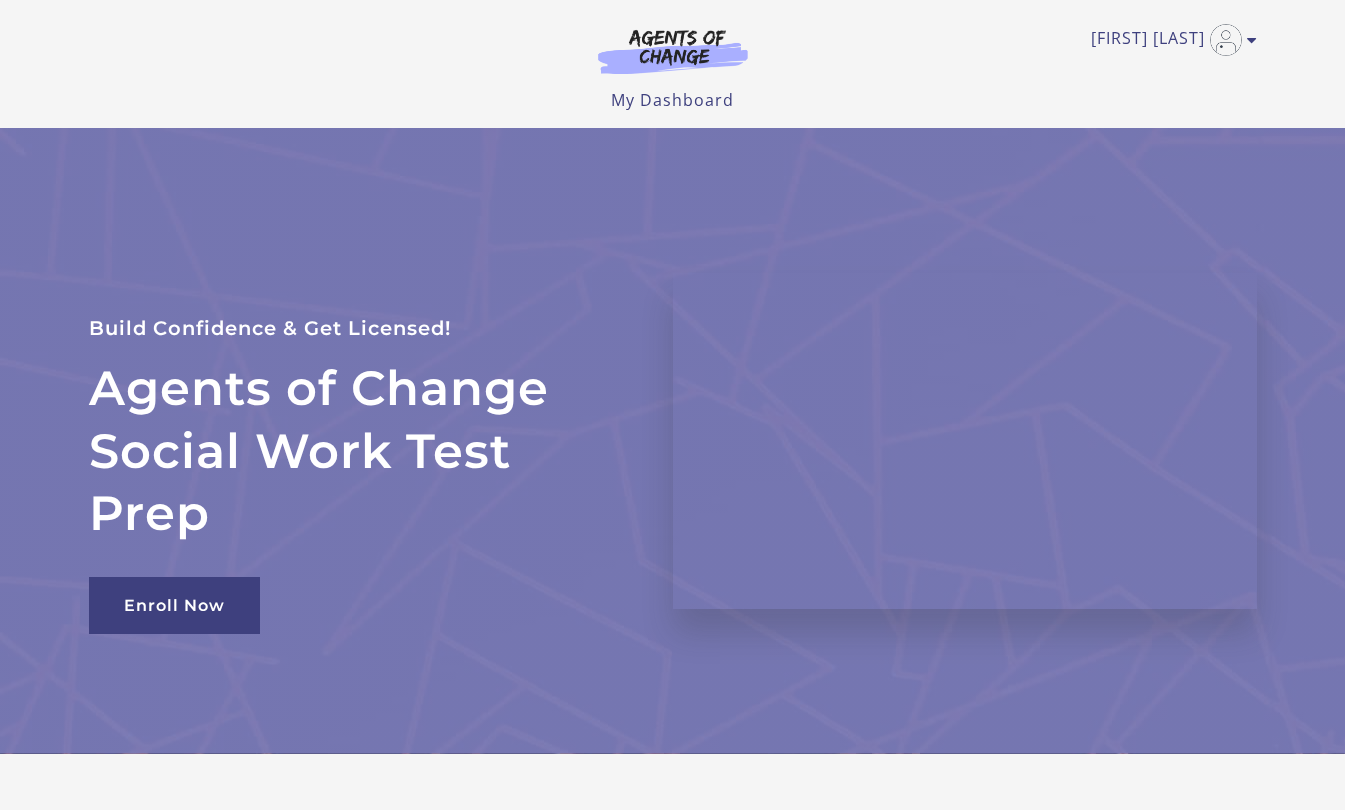 scroll, scrollTop: 0, scrollLeft: 0, axis: both 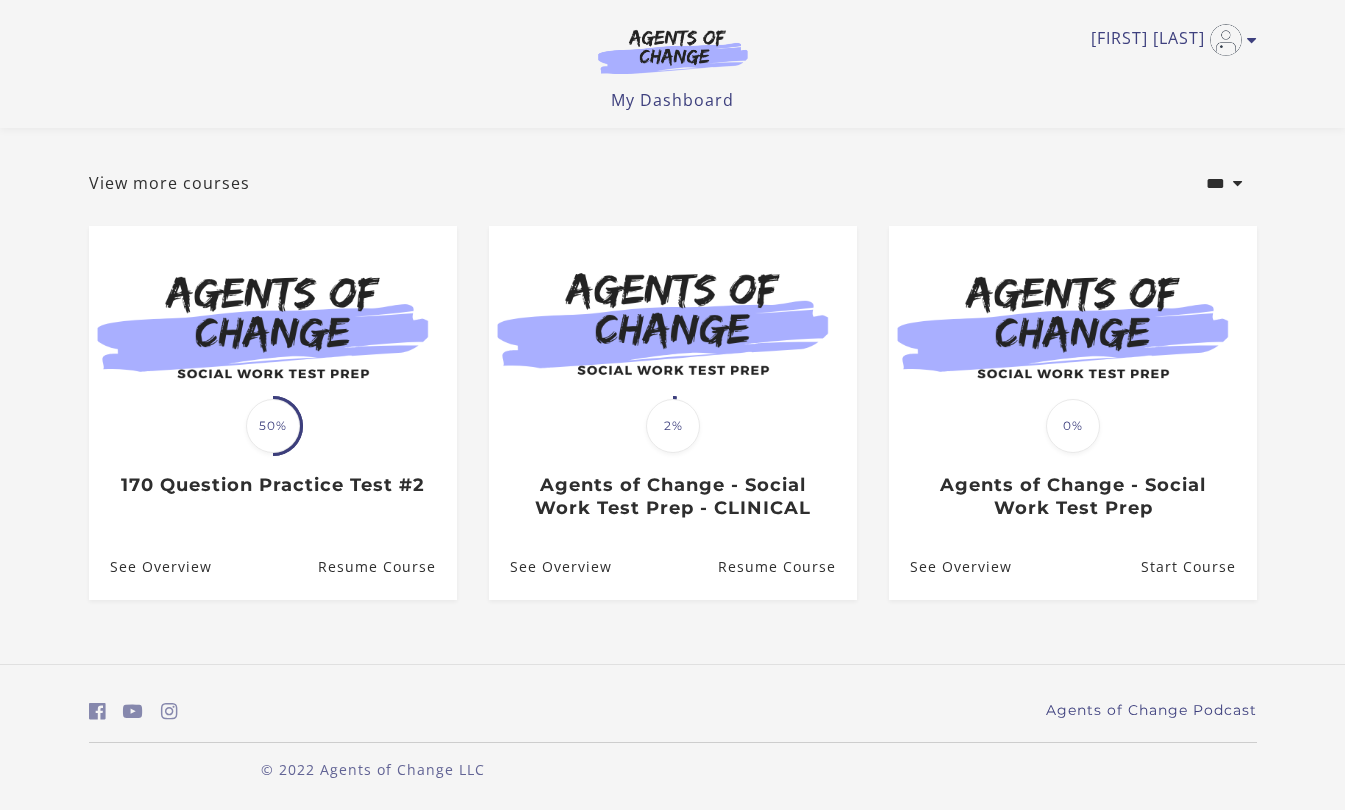 click at bounding box center [273, 325] 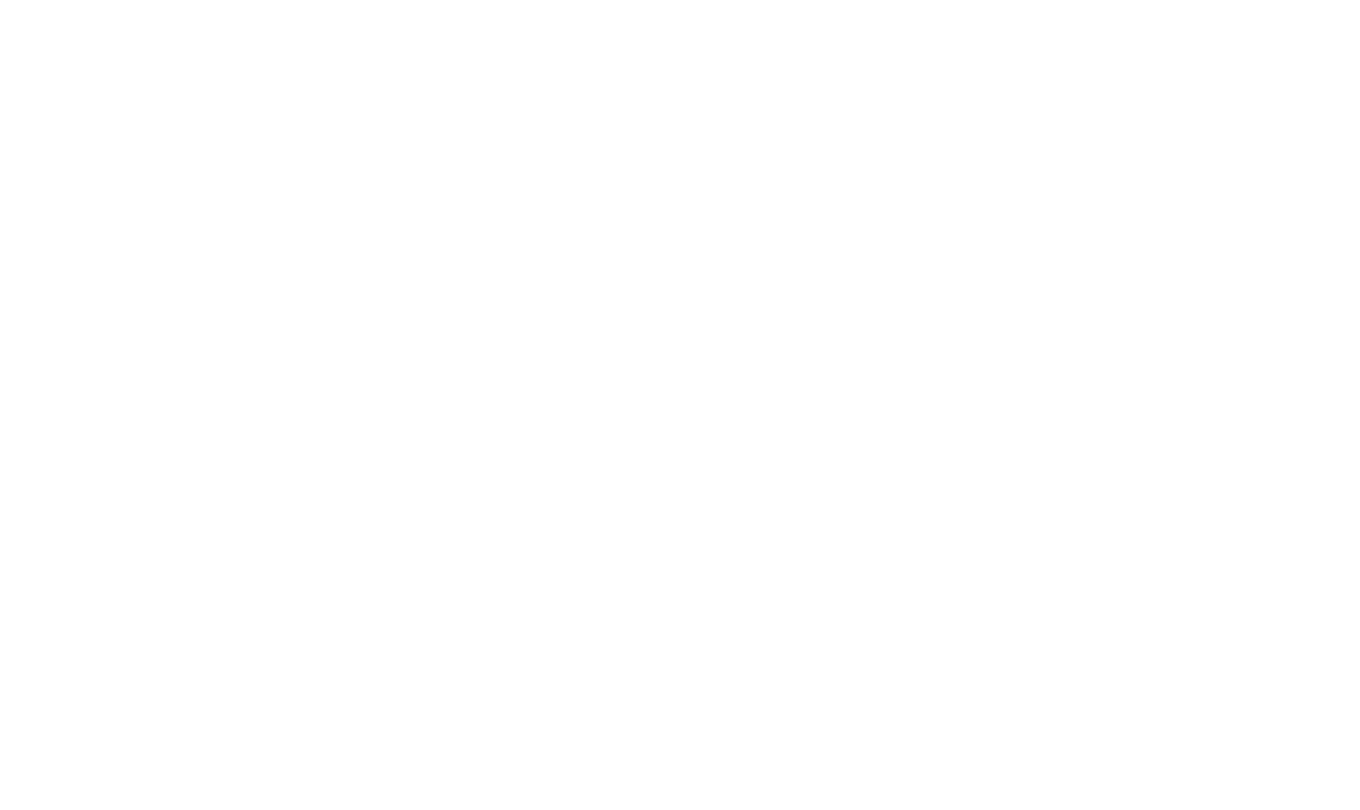 scroll, scrollTop: 0, scrollLeft: 0, axis: both 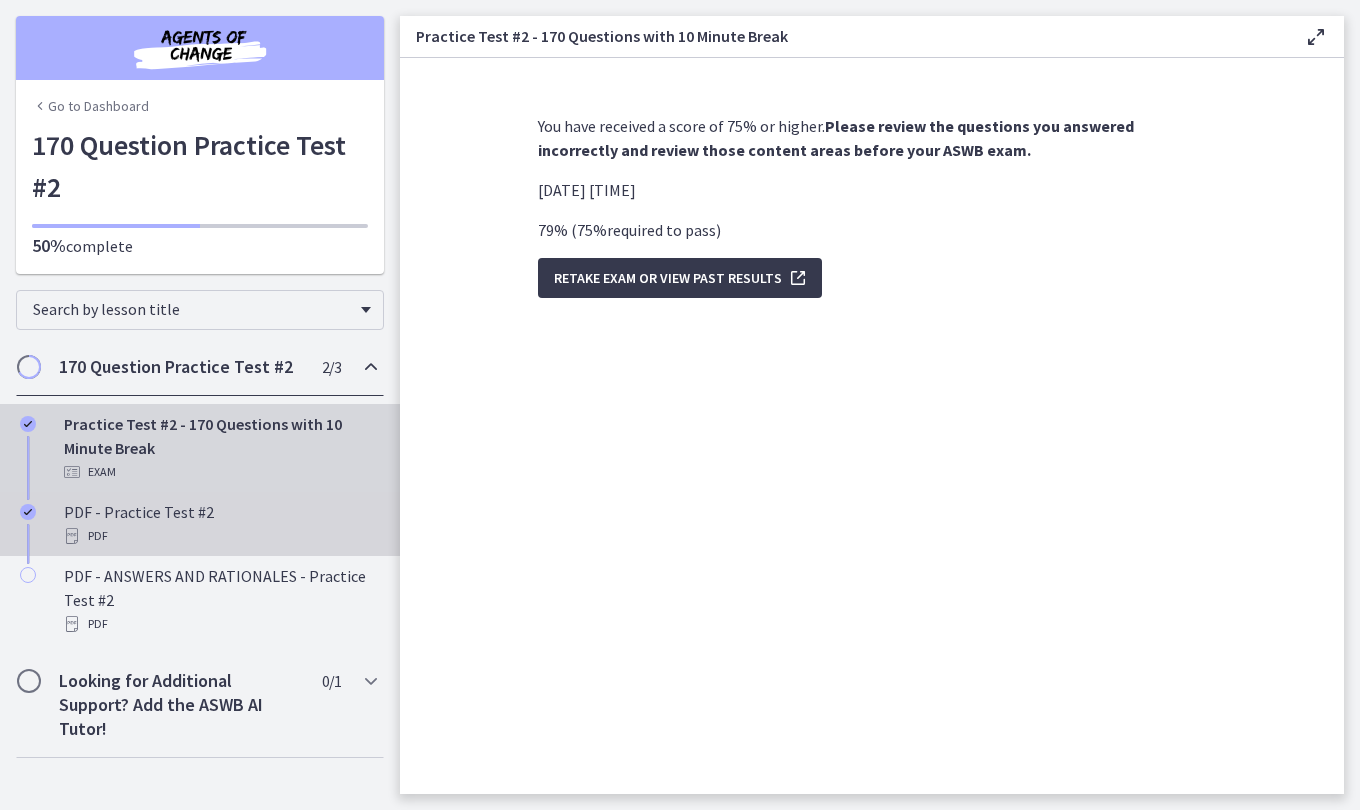 click on "PDF" at bounding box center [220, 536] 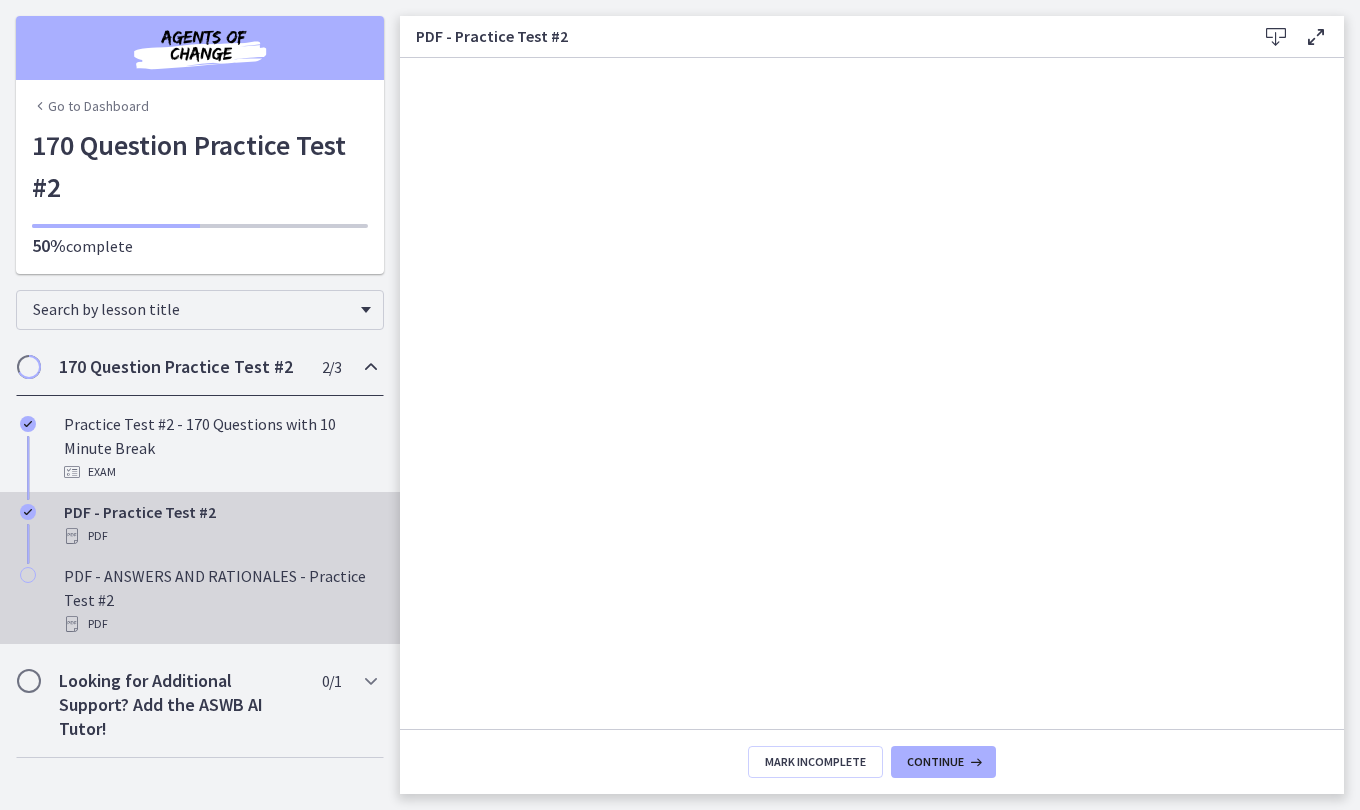 click on "PDF - ANSWERS AND RATIONALES - Practice Test #2
PDF" at bounding box center (220, 600) 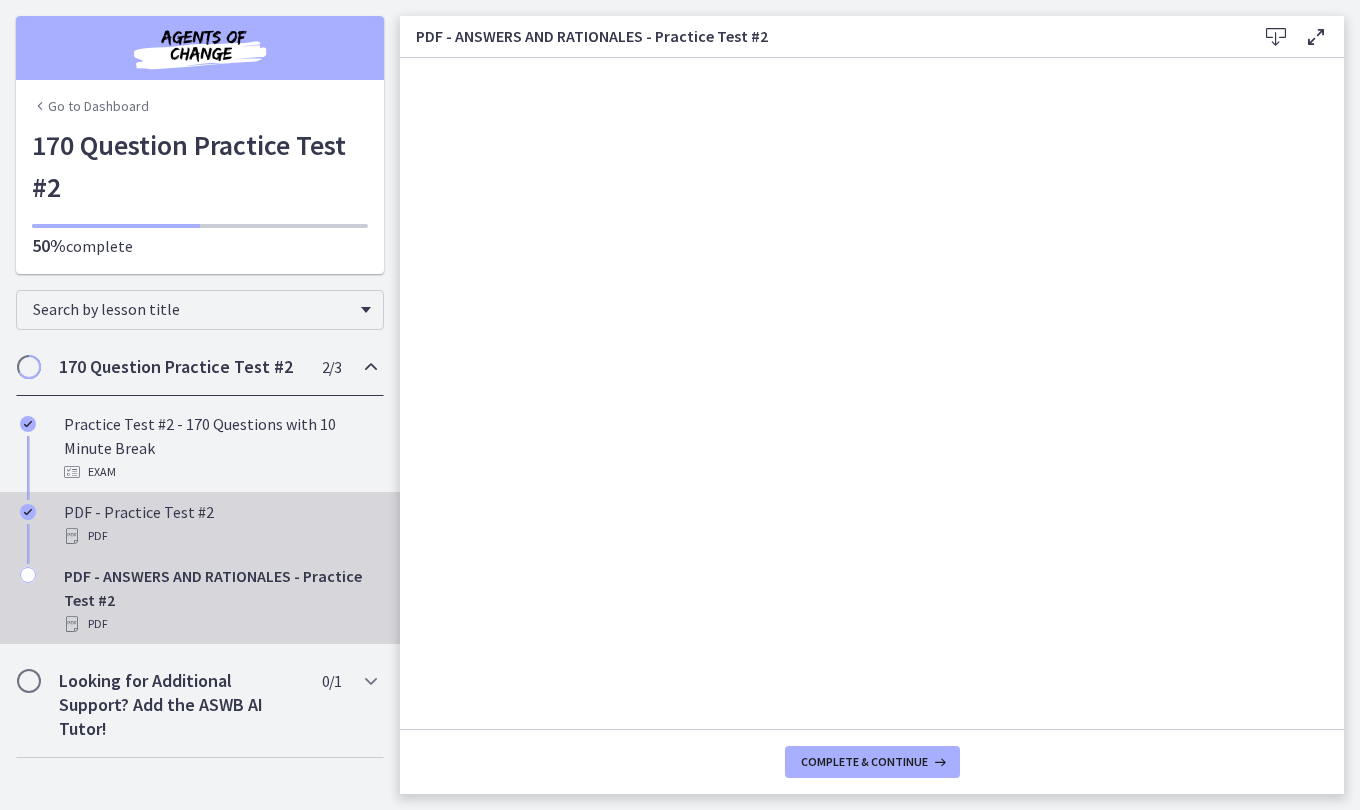 click on "PDF - Practice Test #2
PDF" at bounding box center [220, 524] 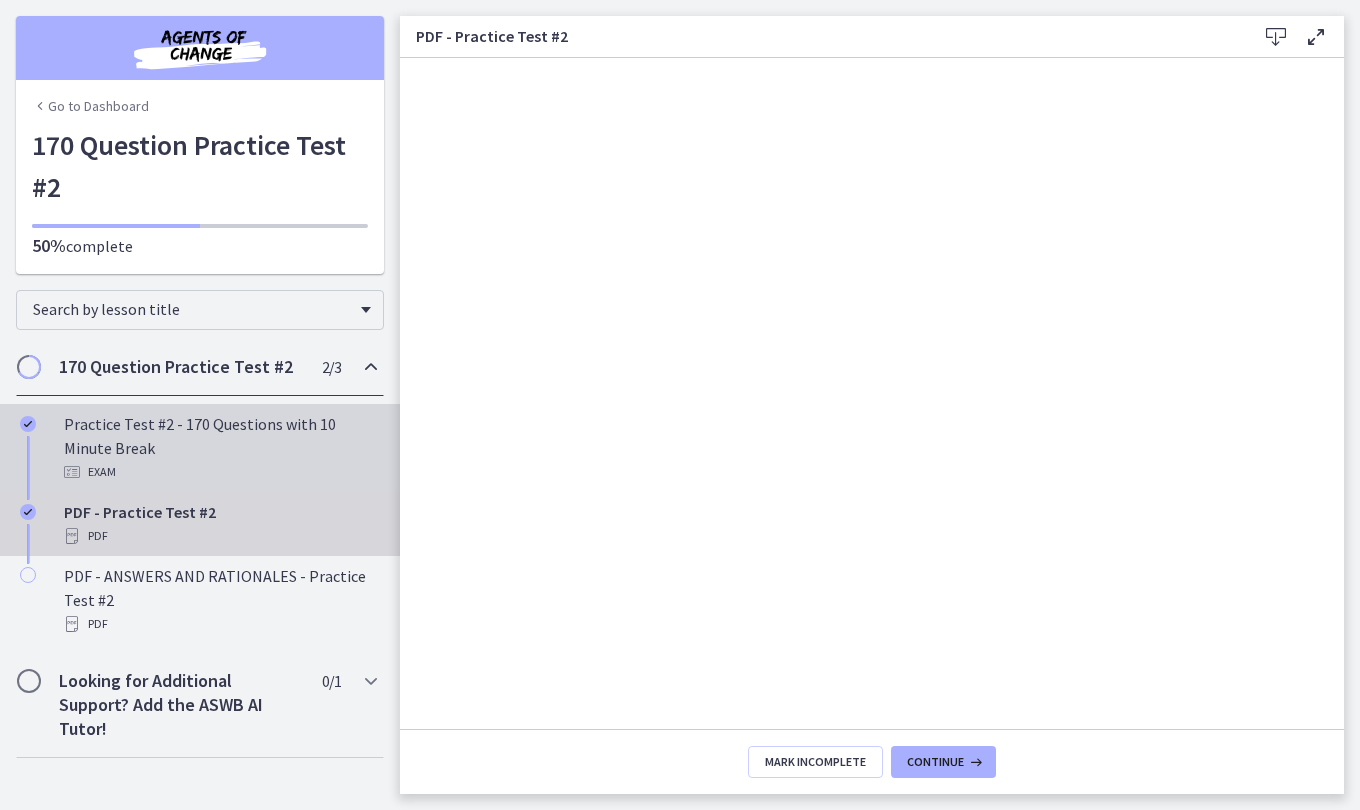 click on "Exam" at bounding box center (220, 472) 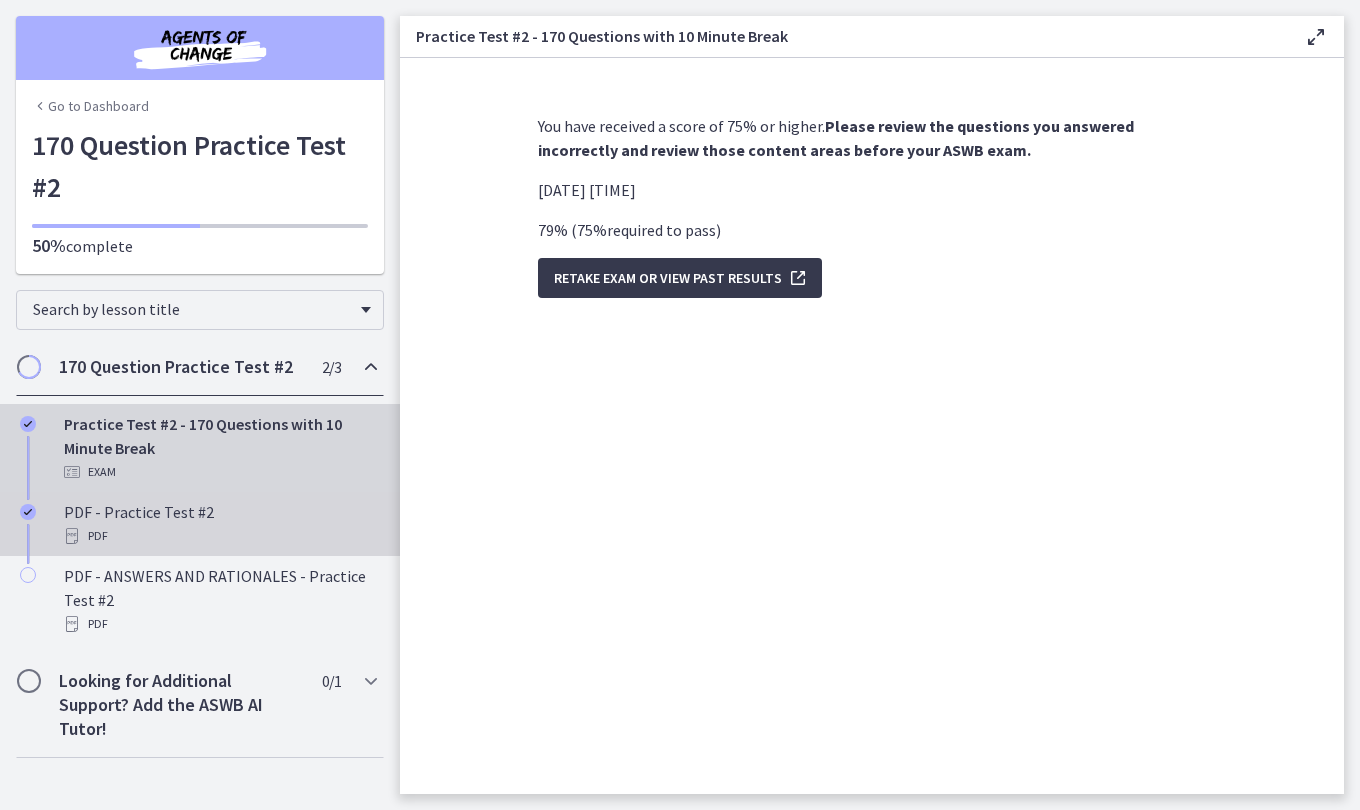 click on "PDF" at bounding box center [220, 536] 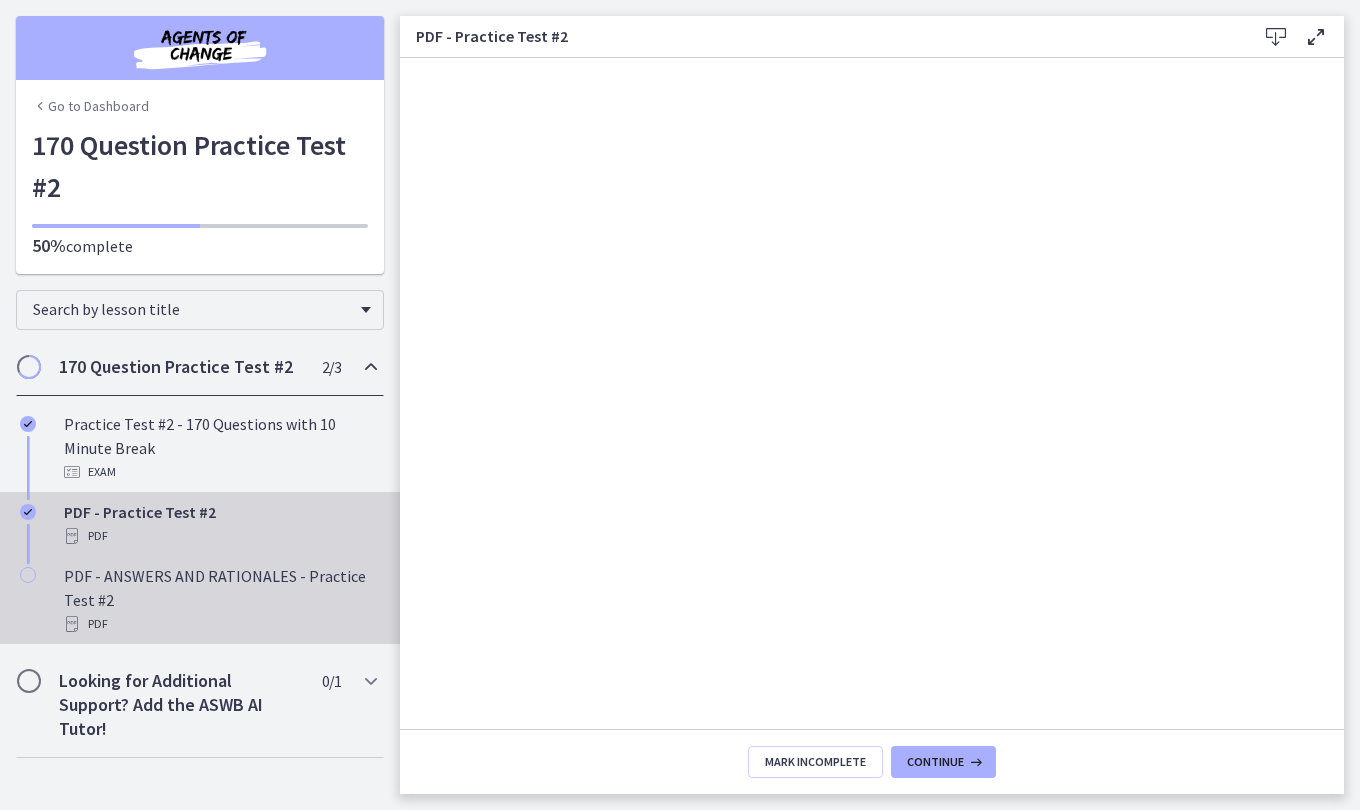 click on "PDF - ANSWERS AND RATIONALES - Practice Test #2
PDF" at bounding box center [220, 600] 